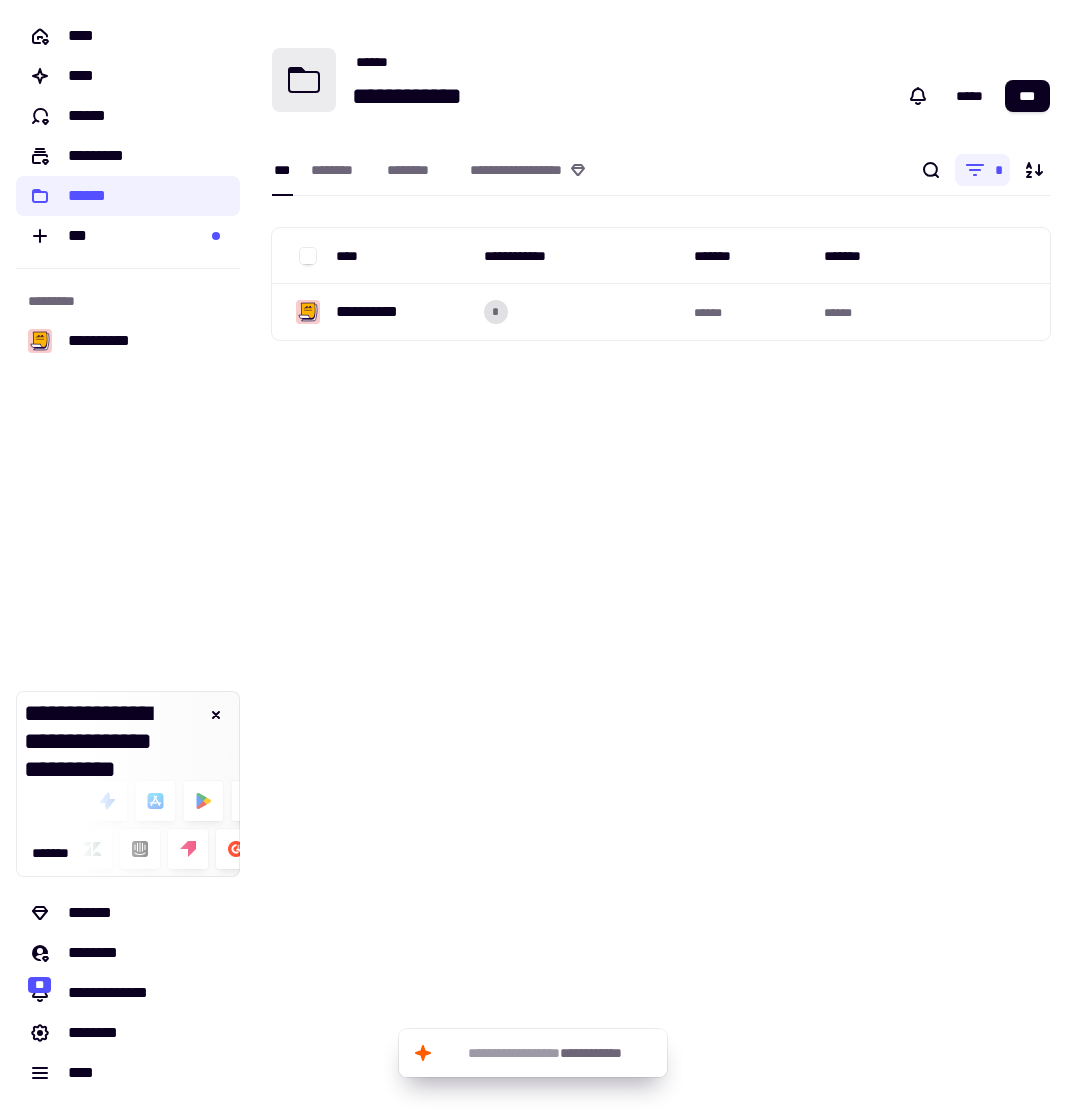 scroll, scrollTop: 0, scrollLeft: 0, axis: both 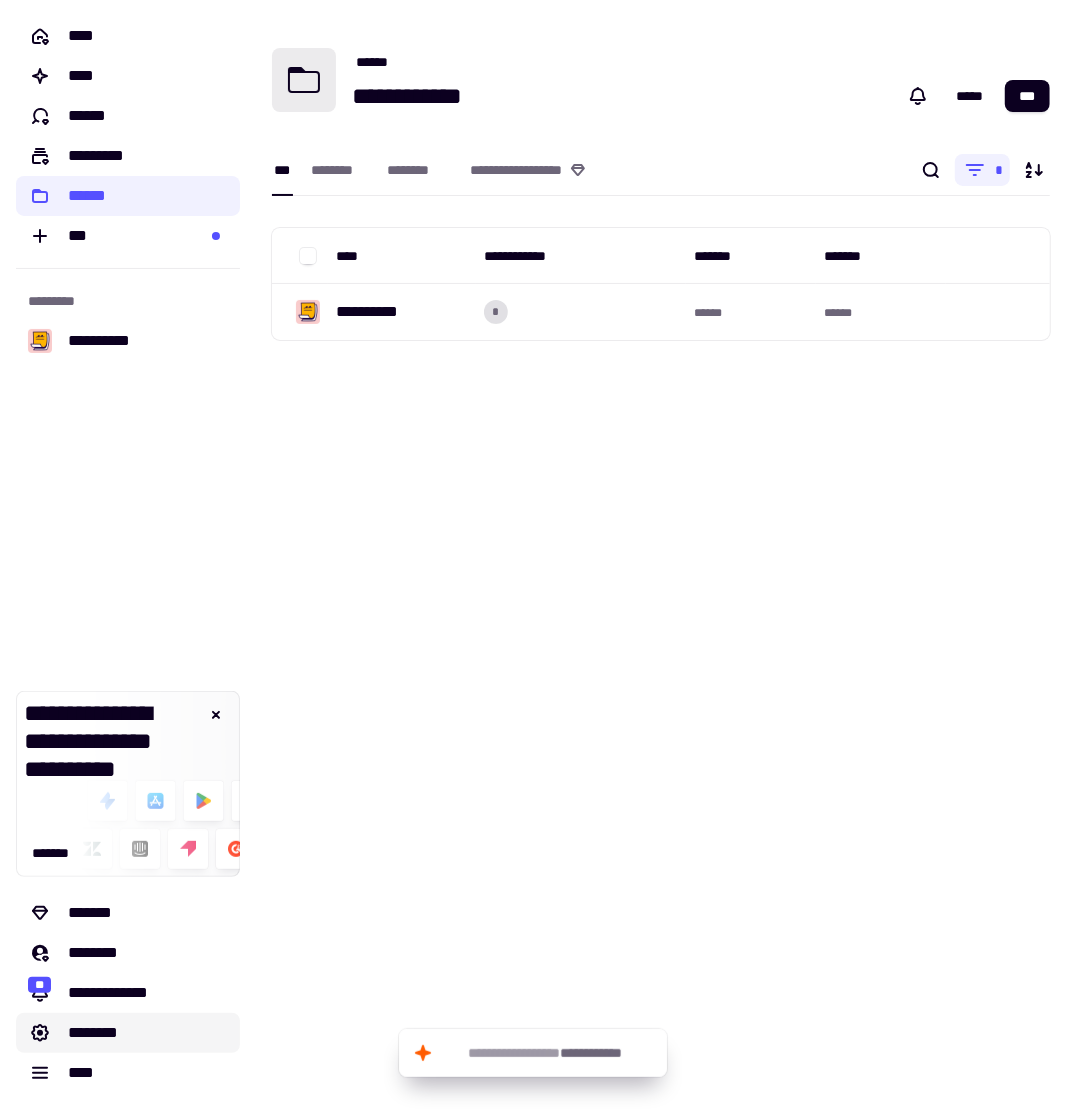 click on "********" 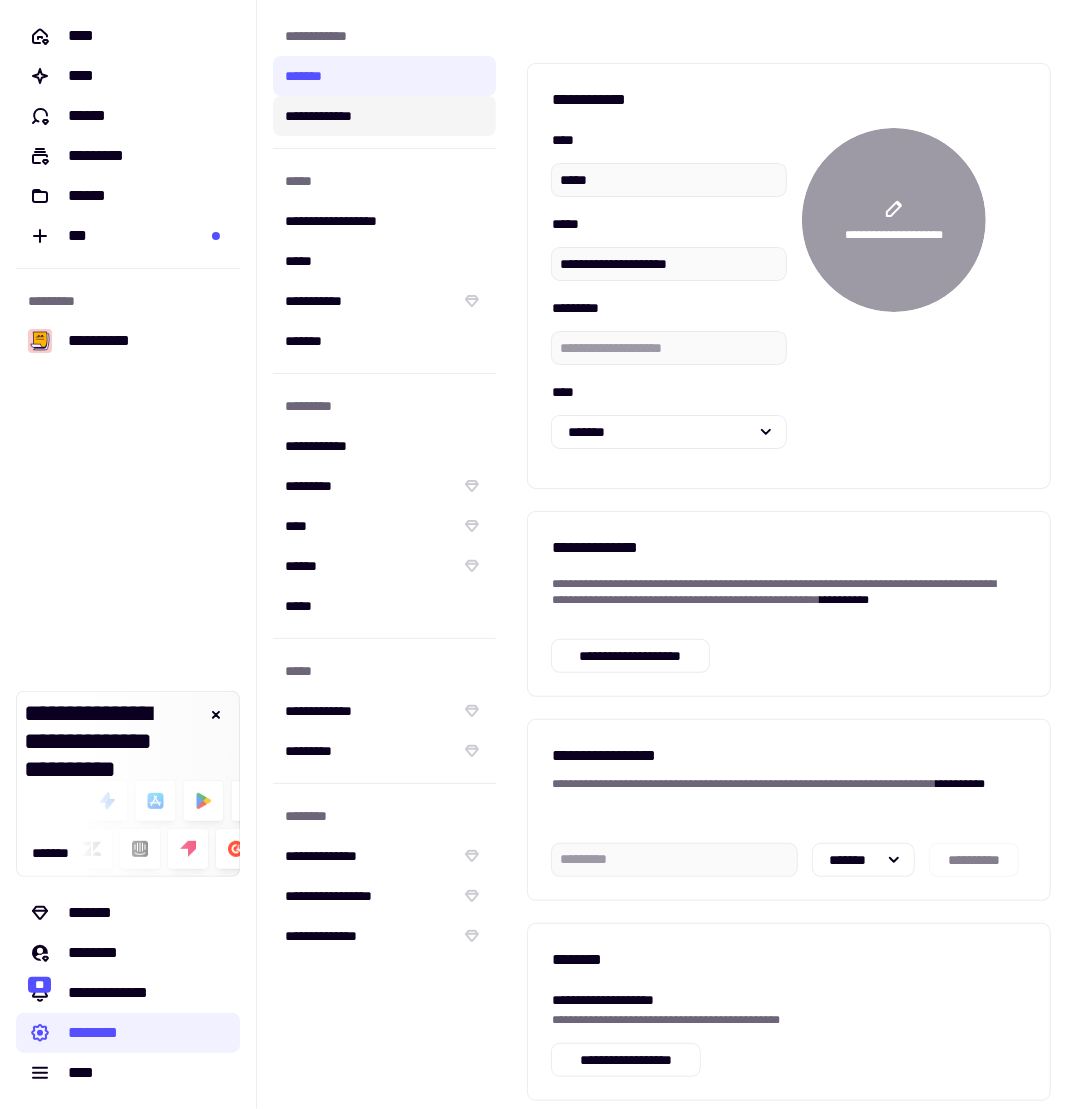 click on "**********" 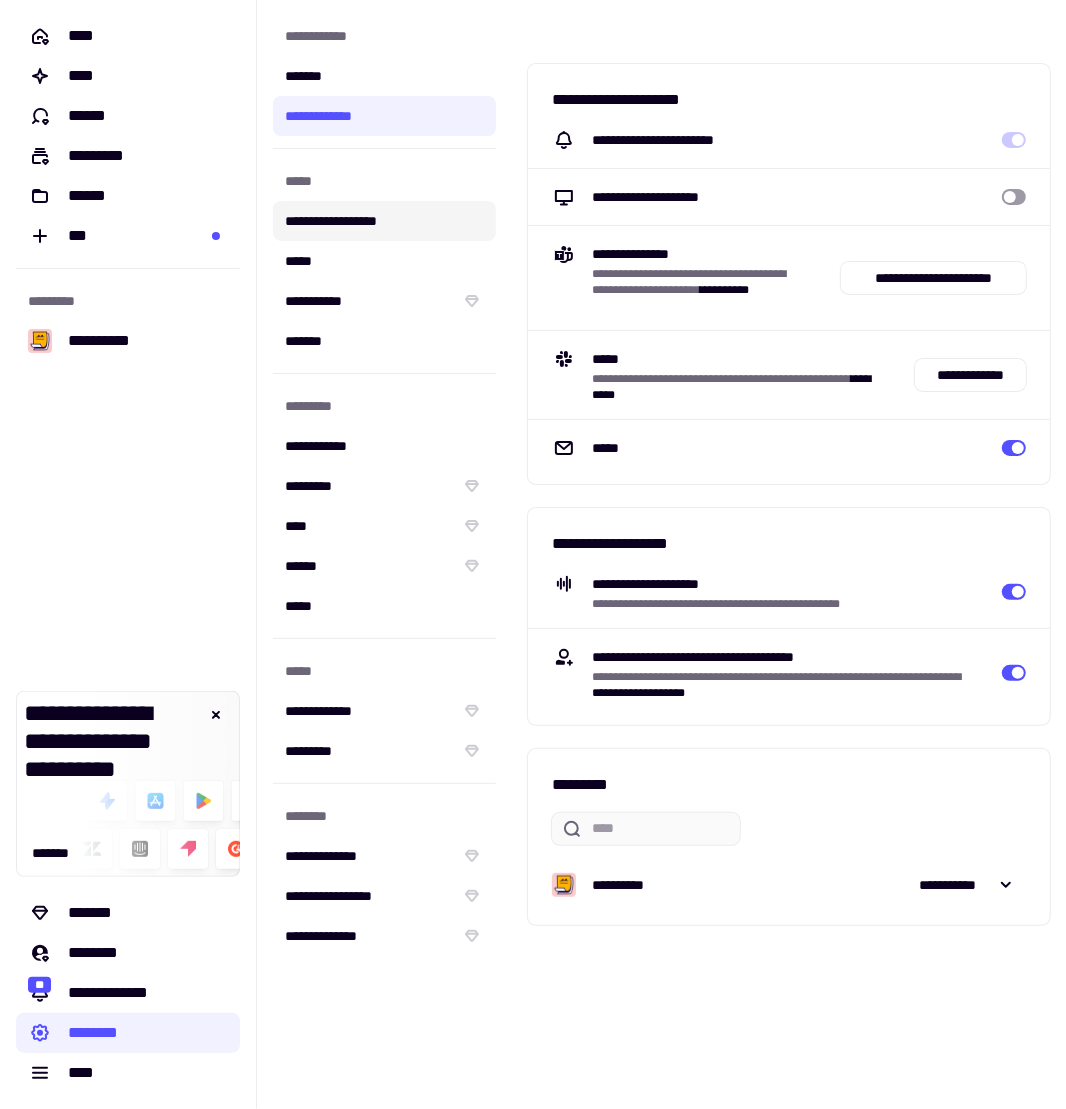 click on "**********" 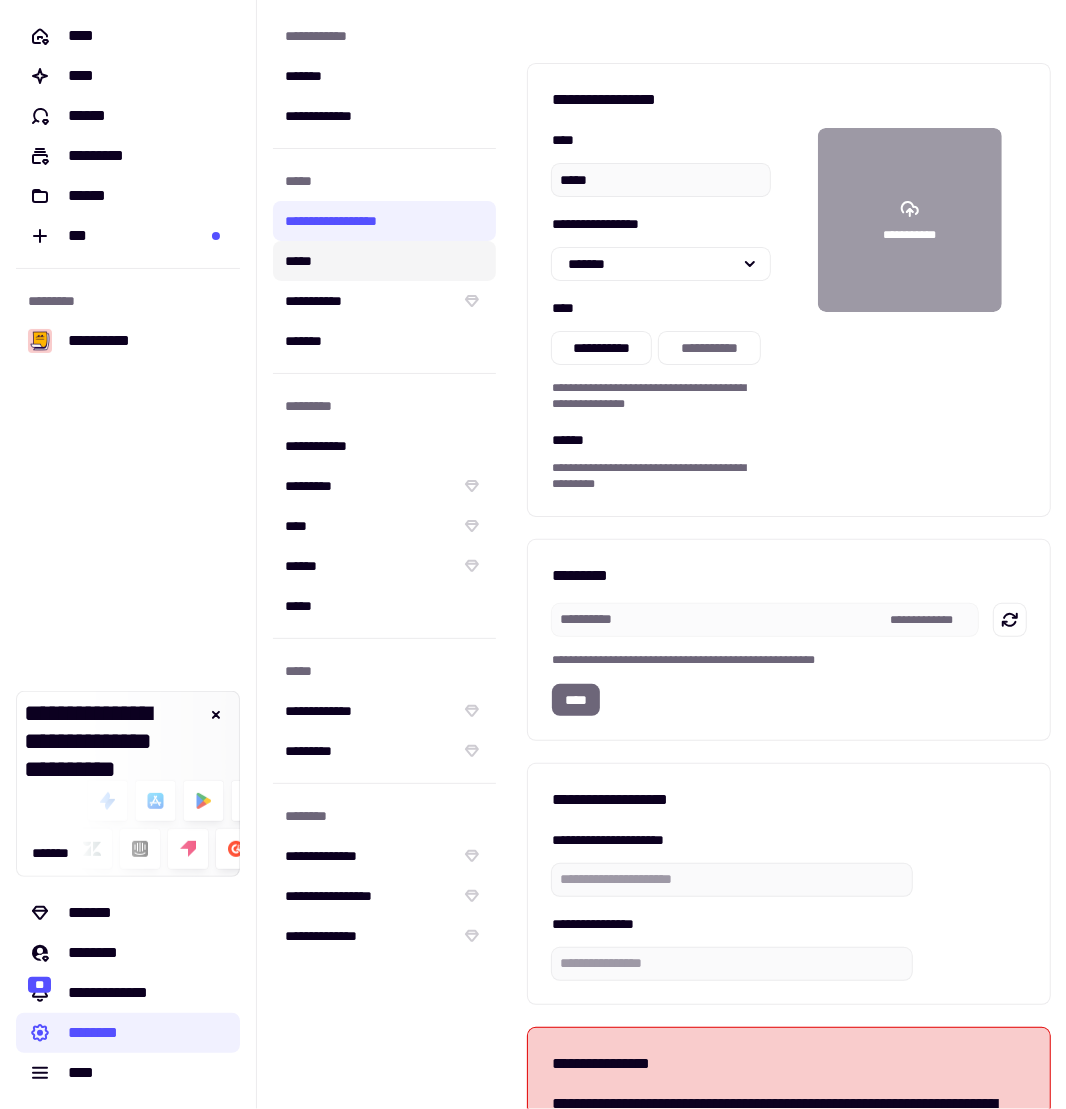 click on "*****" 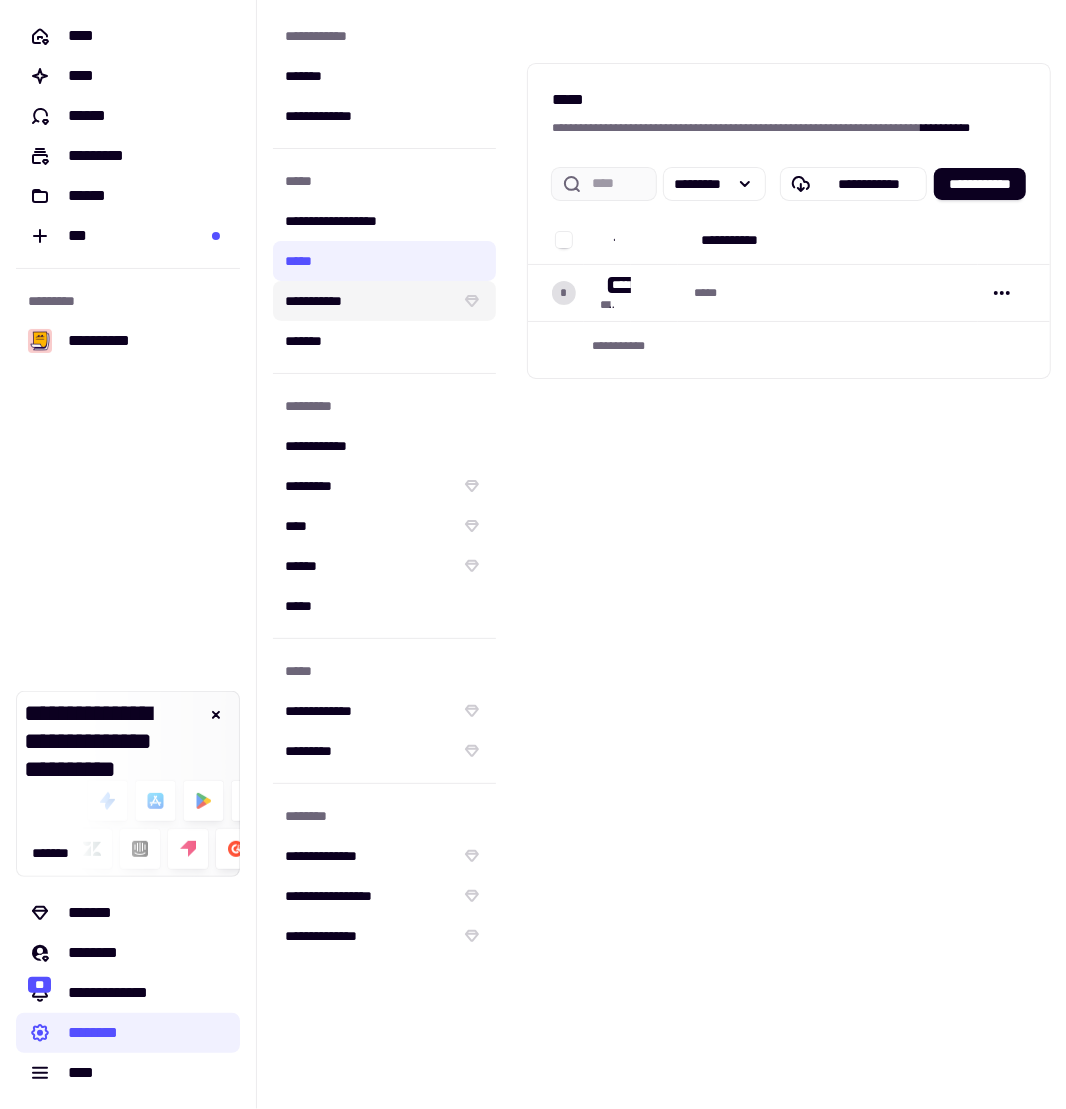 click on "**********" 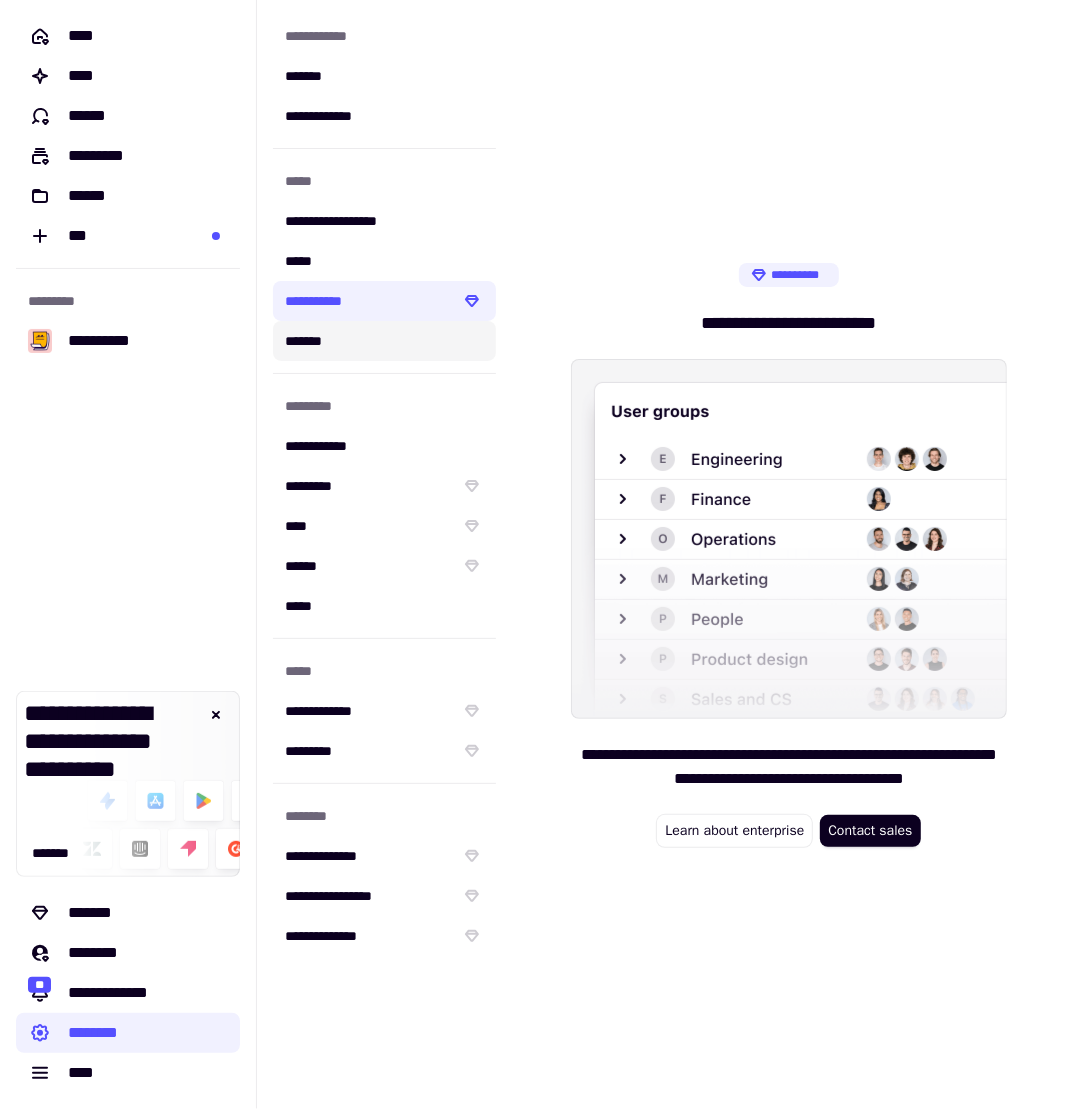 click on "*******" 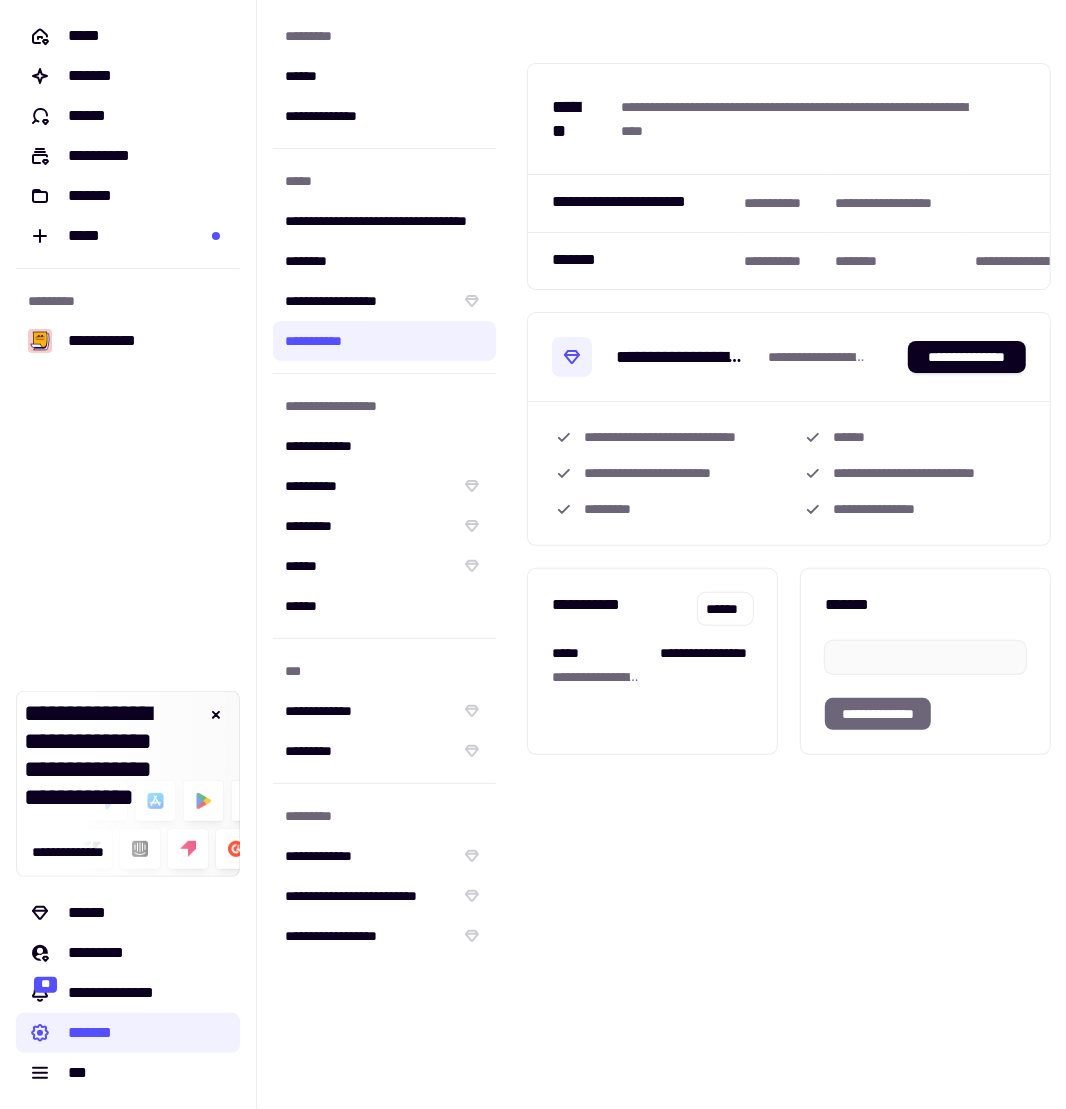 click on "**********" at bounding box center [789, 554] 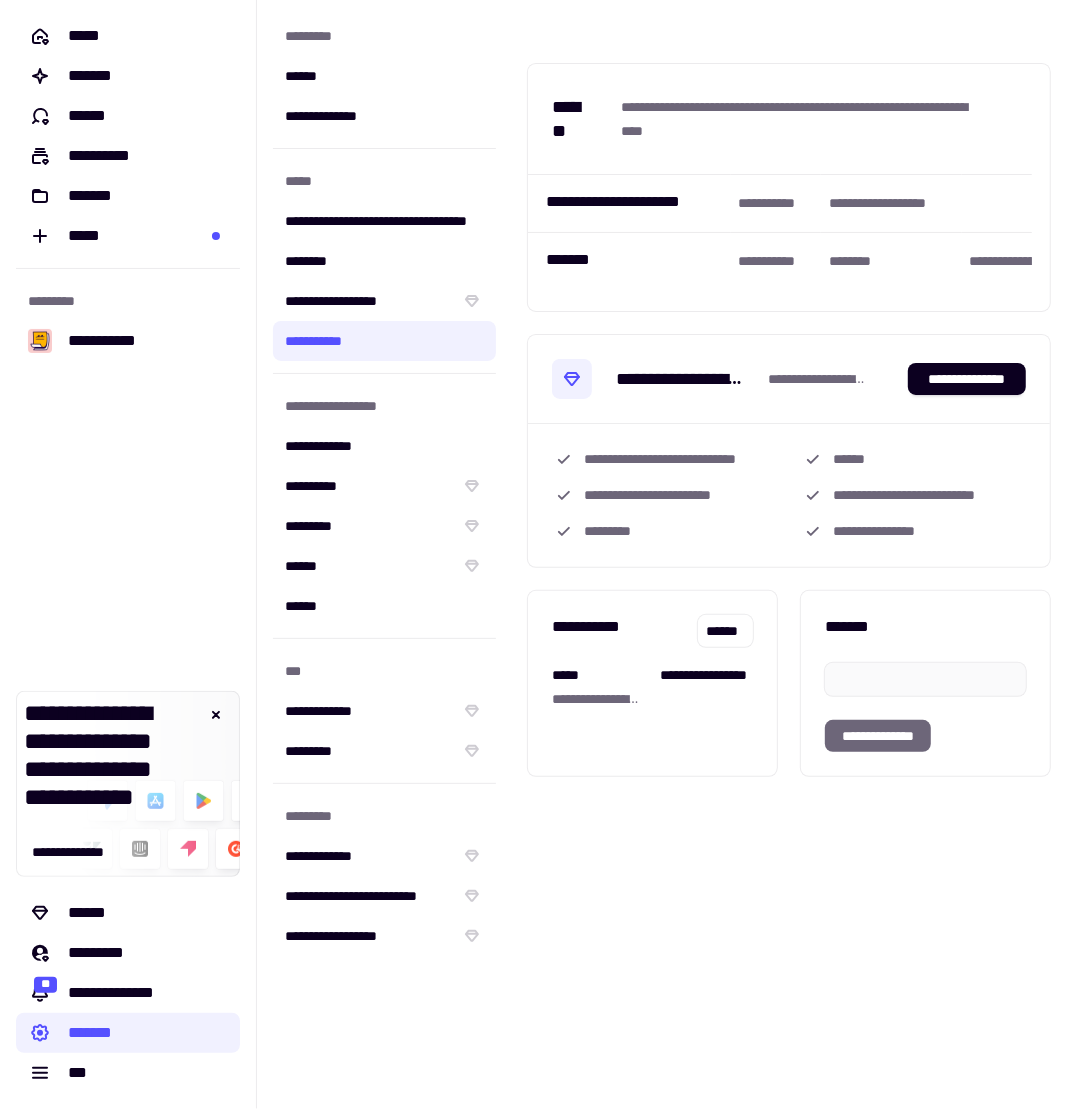 scroll, scrollTop: 0, scrollLeft: 0, axis: both 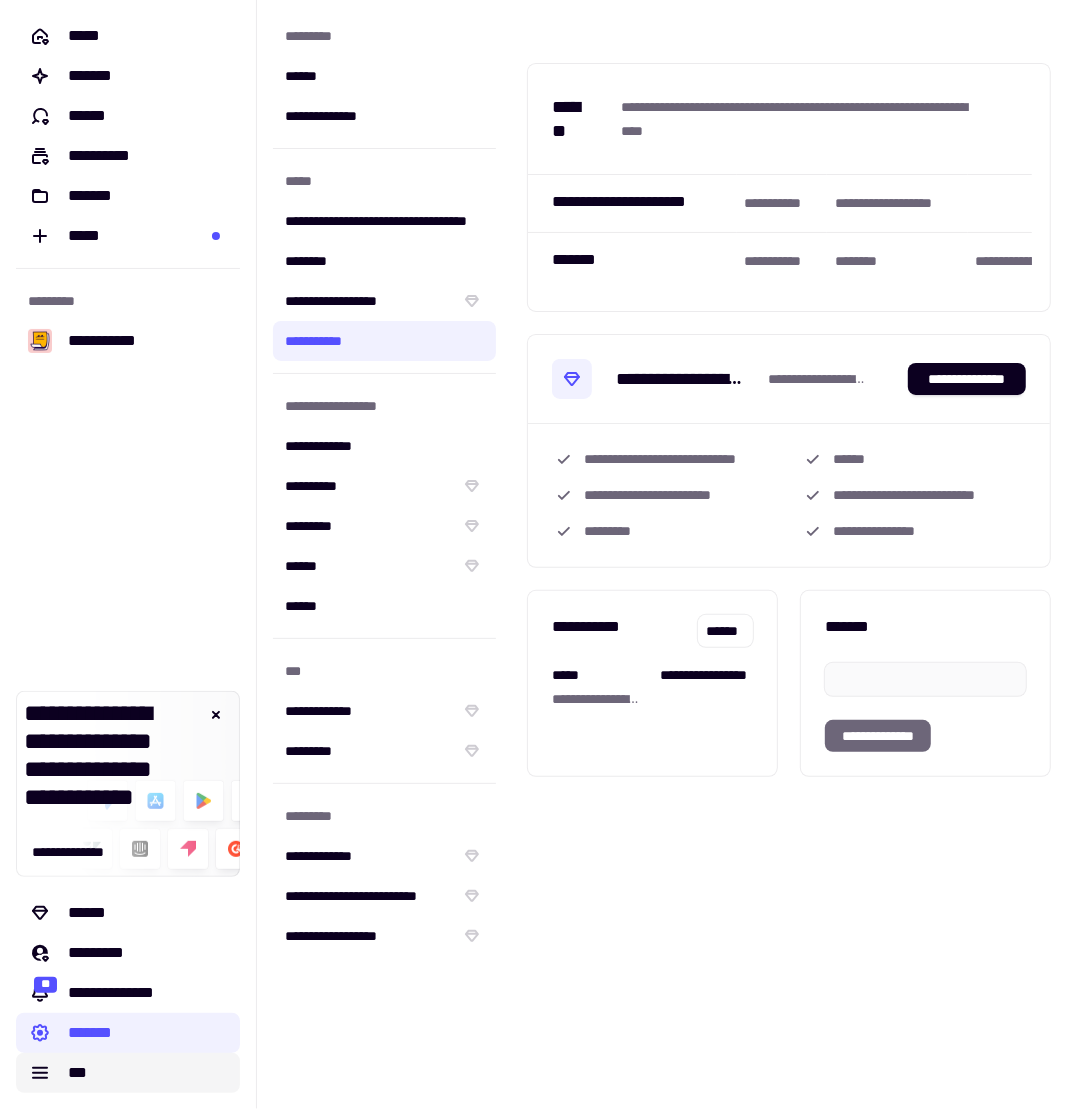 click on "***" 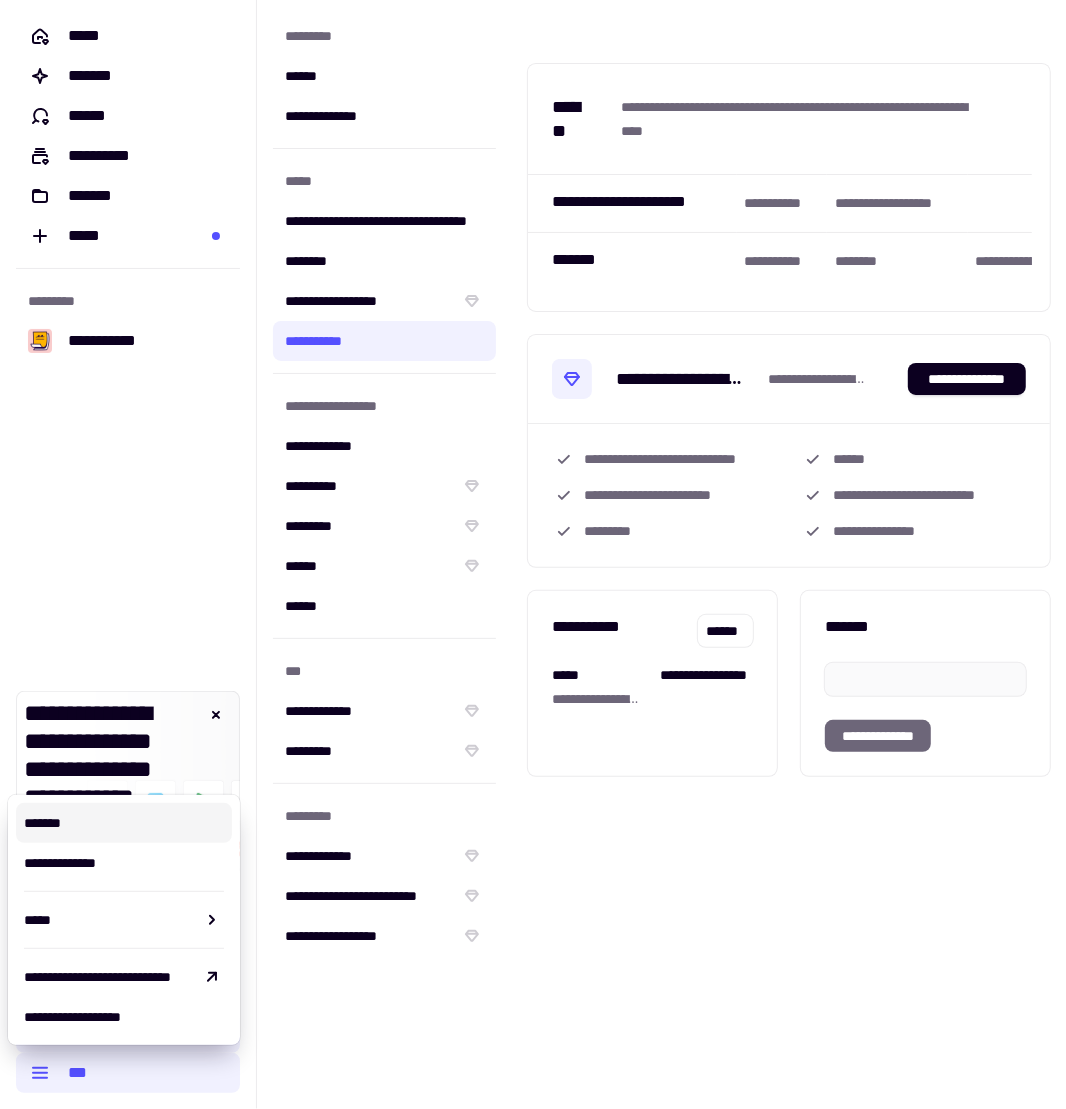 click on "**********" 